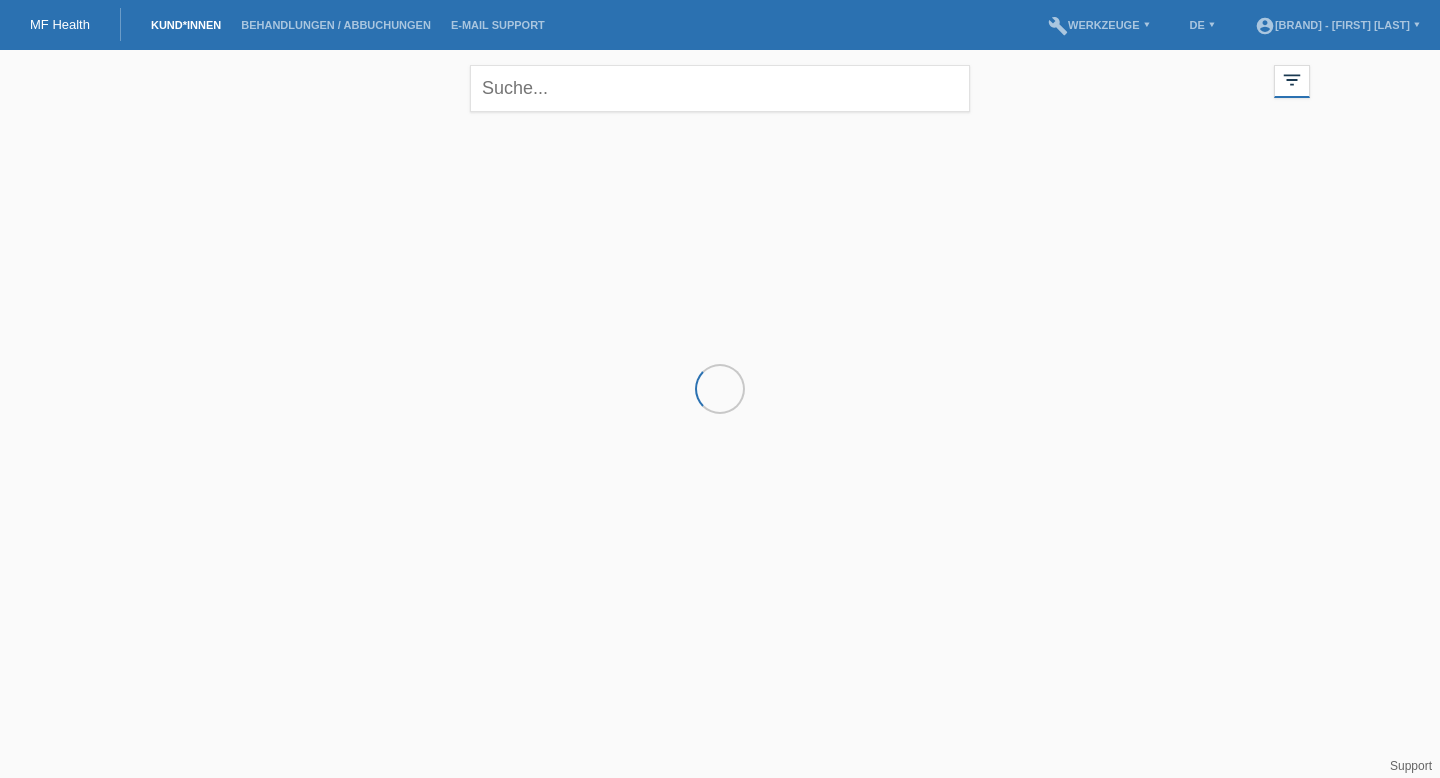 scroll, scrollTop: 0, scrollLeft: 0, axis: both 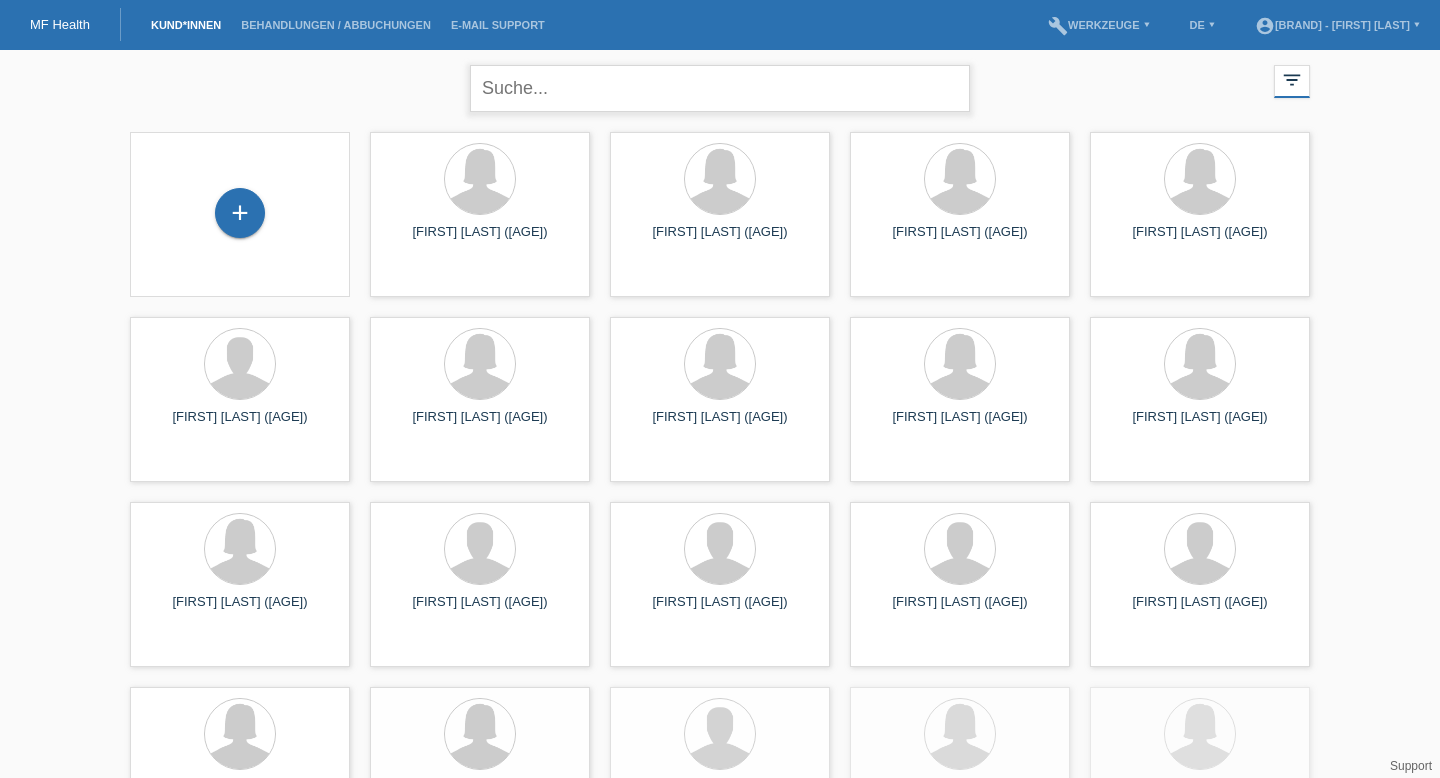 click at bounding box center (720, 88) 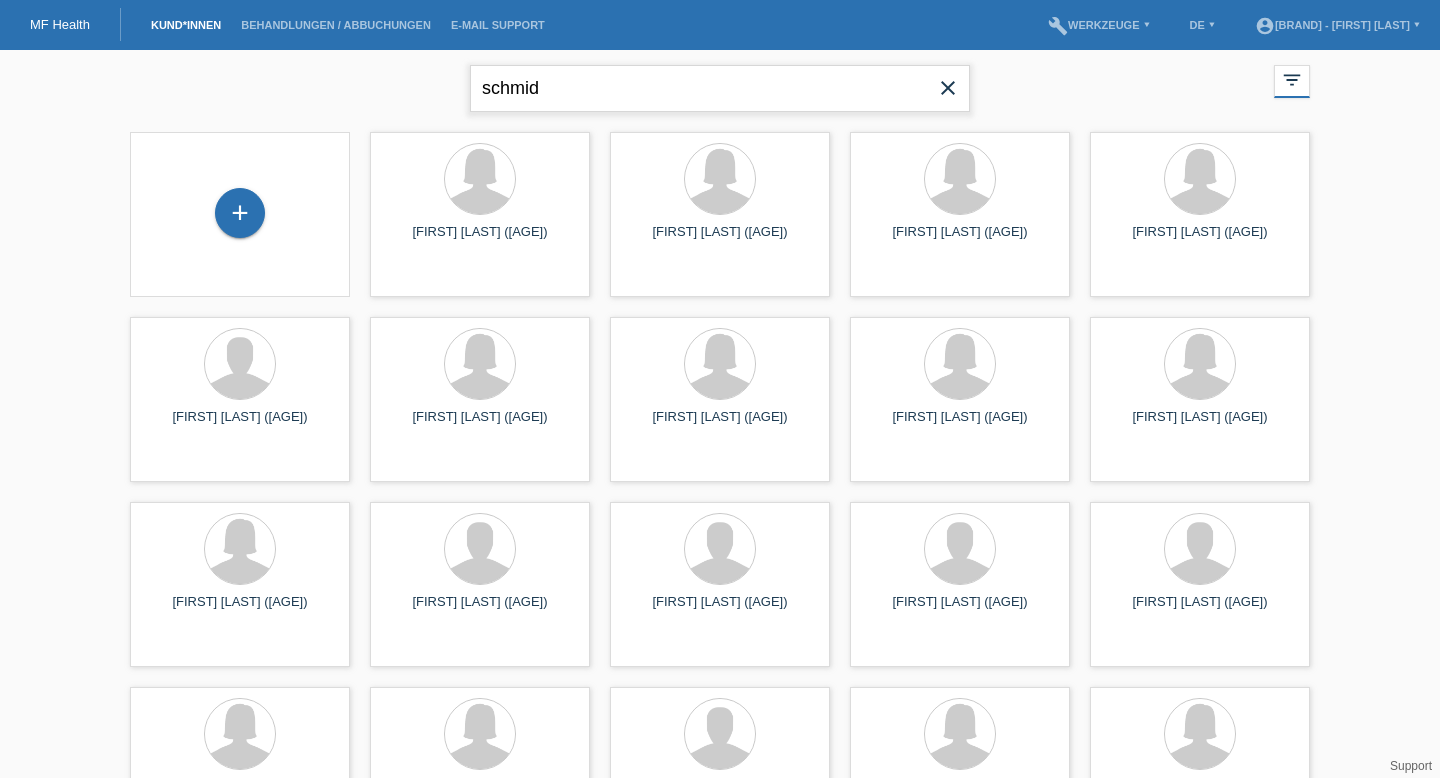 type on "schmid" 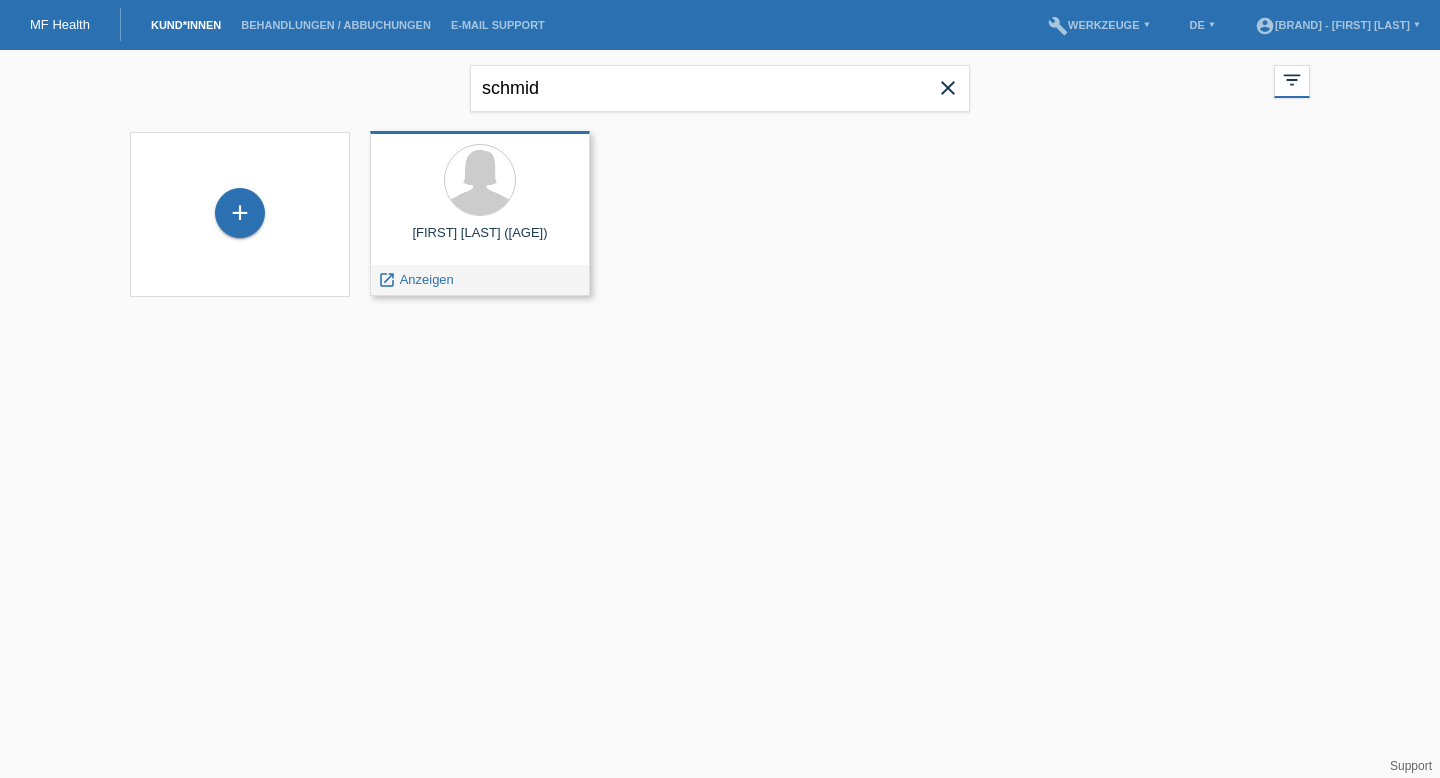 click on "Hannah Schmidt (40)" at bounding box center [480, 241] 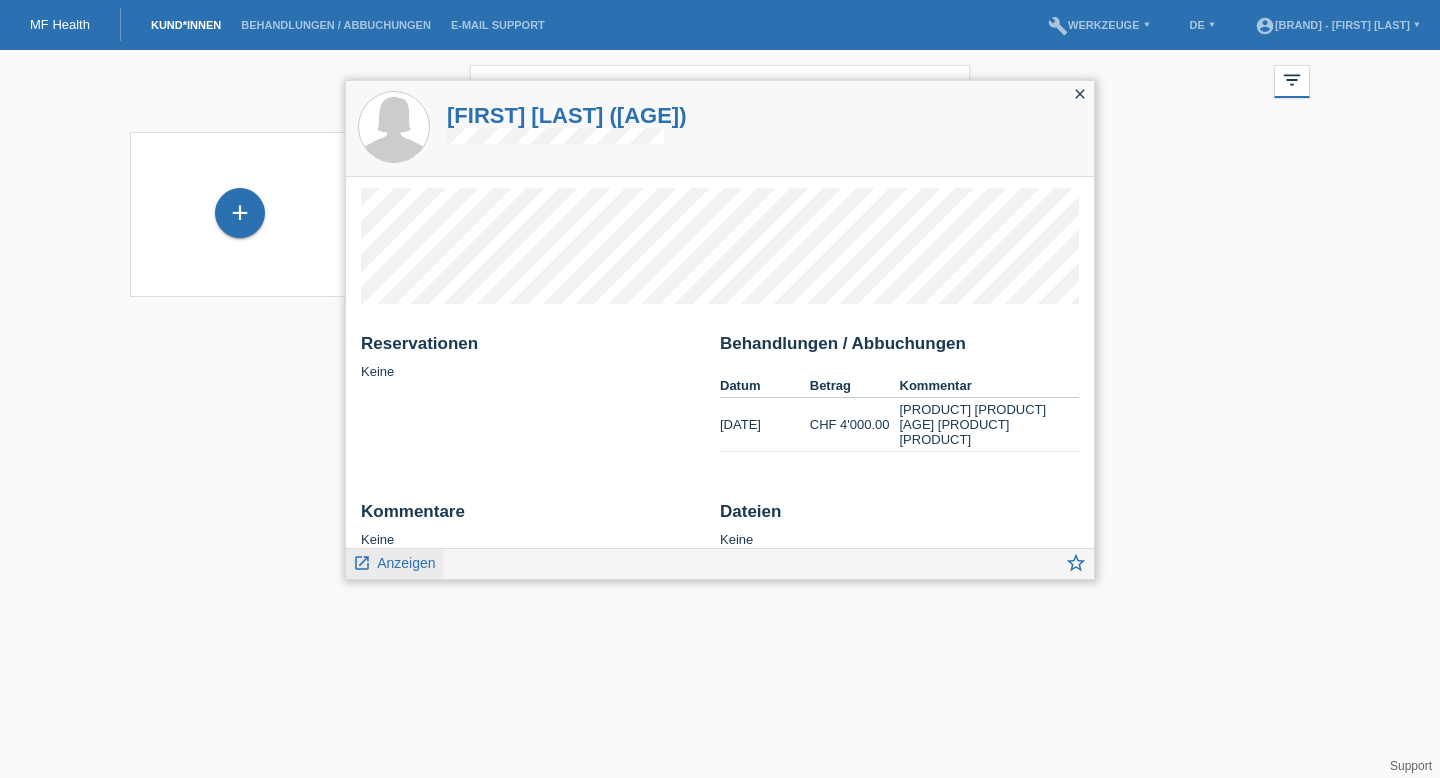 click on "Anzeigen" at bounding box center (406, 563) 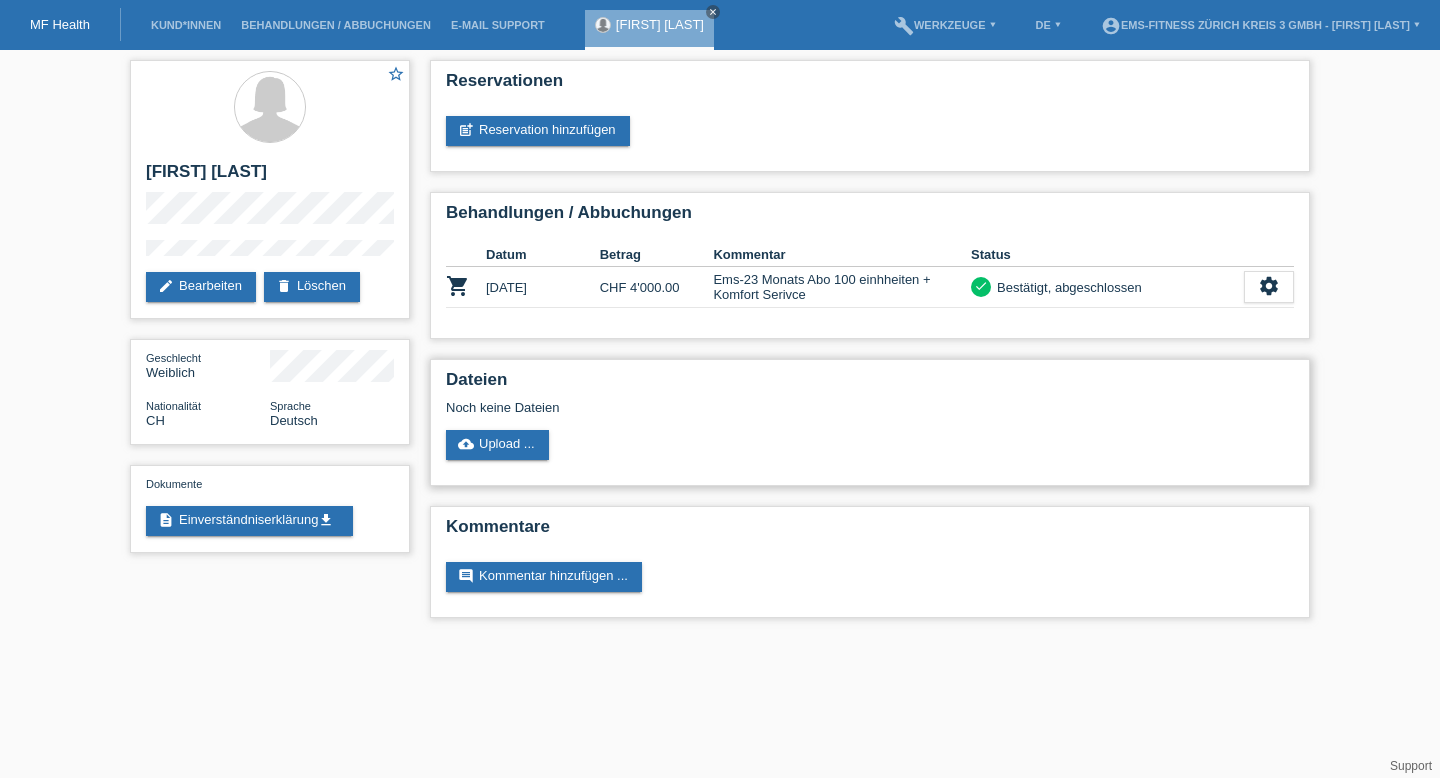 scroll, scrollTop: 0, scrollLeft: 0, axis: both 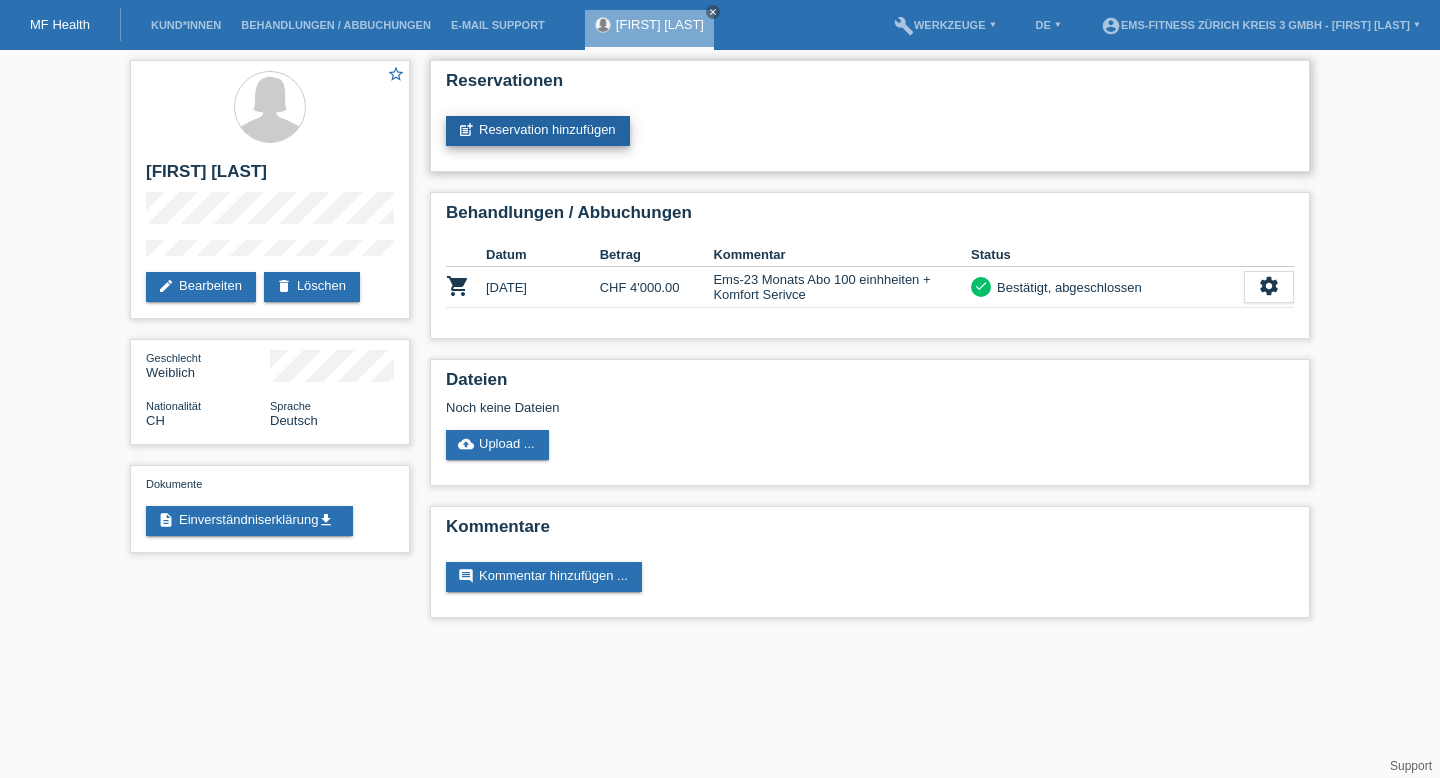click on "post_add  Reservation hinzufügen" at bounding box center (538, 131) 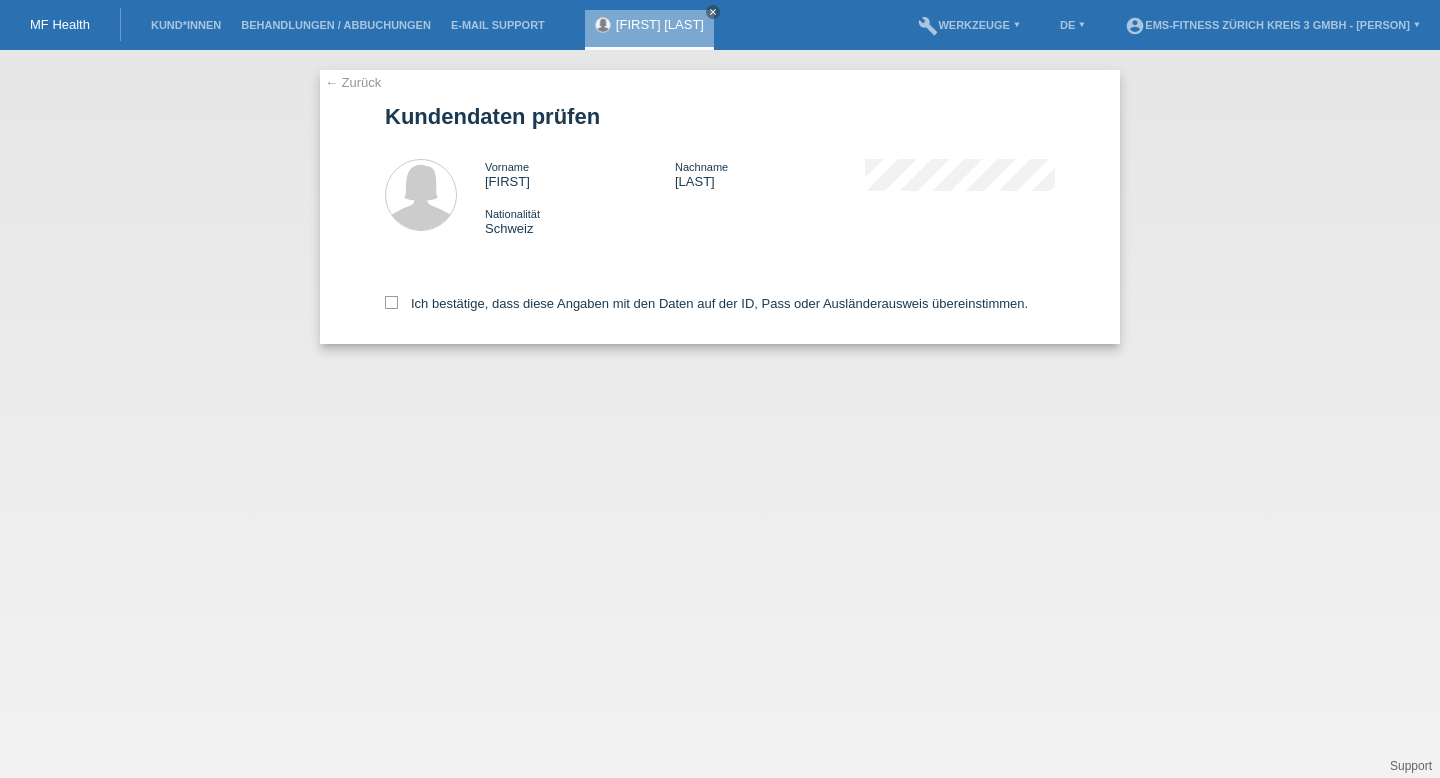 scroll, scrollTop: 0, scrollLeft: 0, axis: both 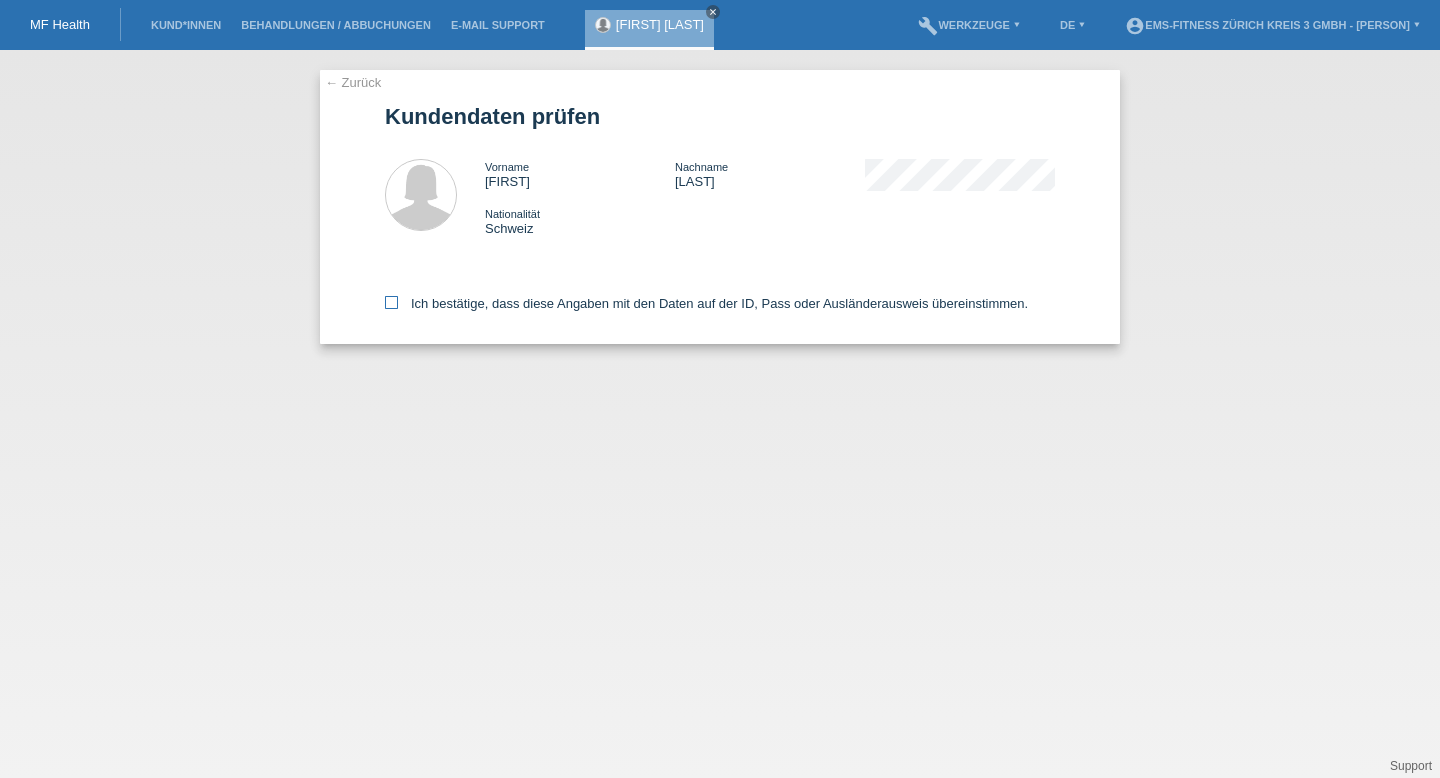 click at bounding box center (391, 302) 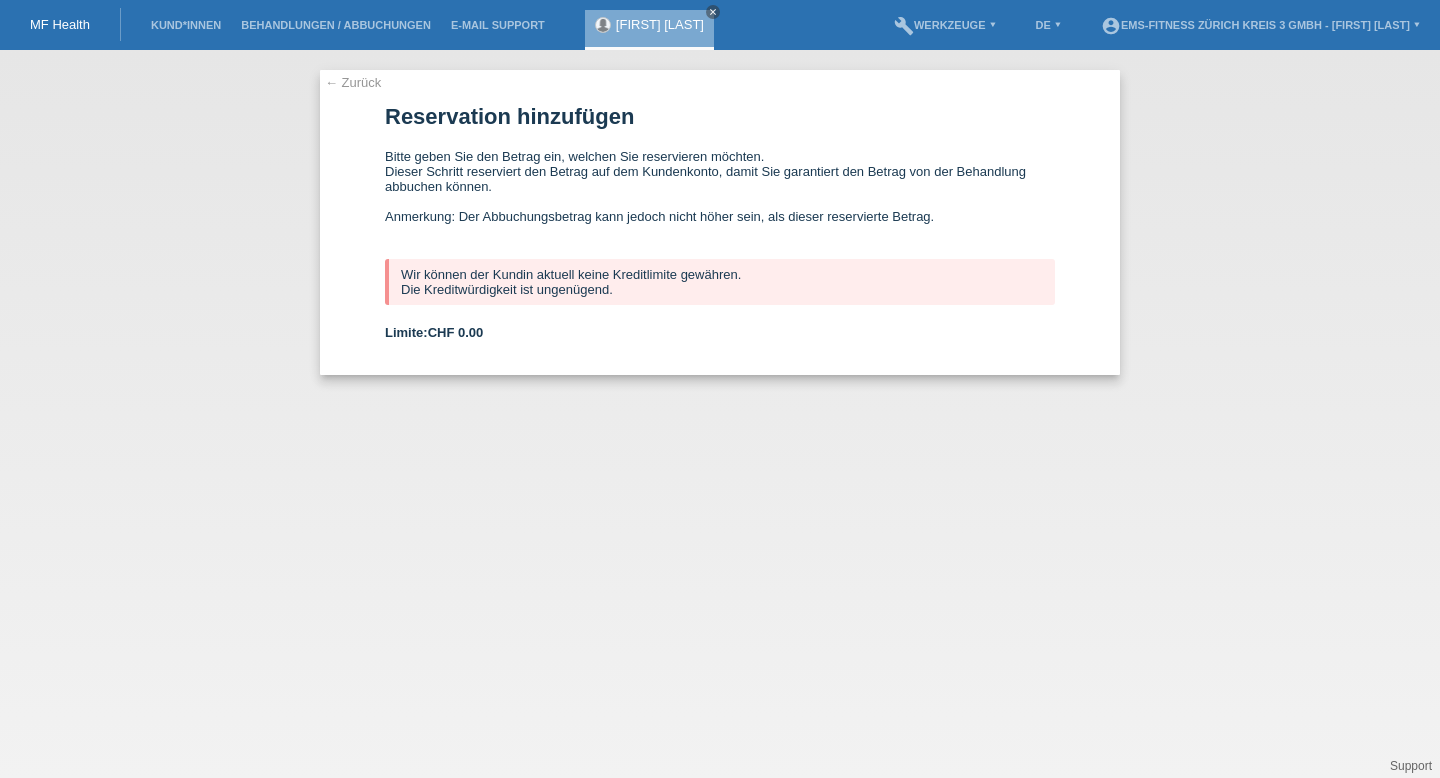 scroll, scrollTop: 0, scrollLeft: 0, axis: both 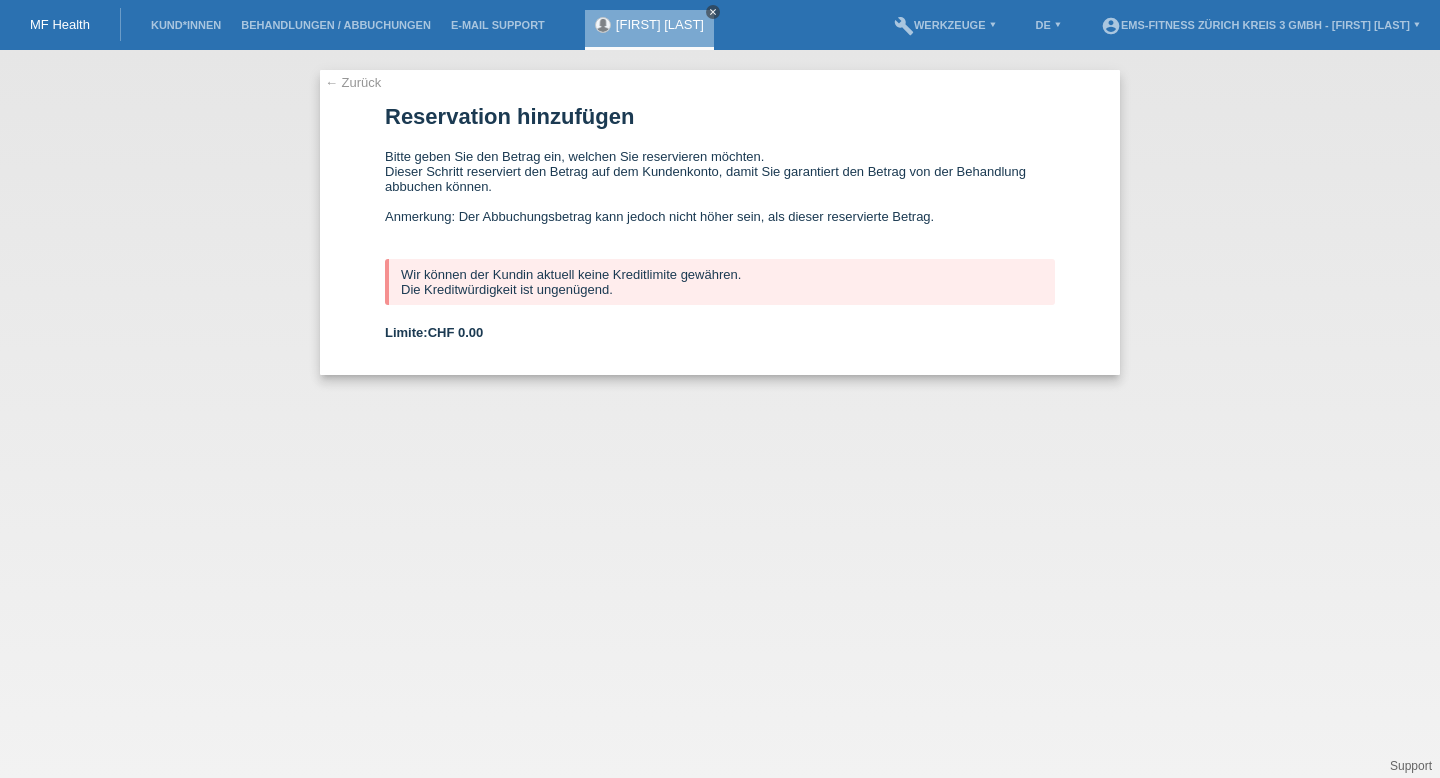 click on "close" at bounding box center [713, 12] 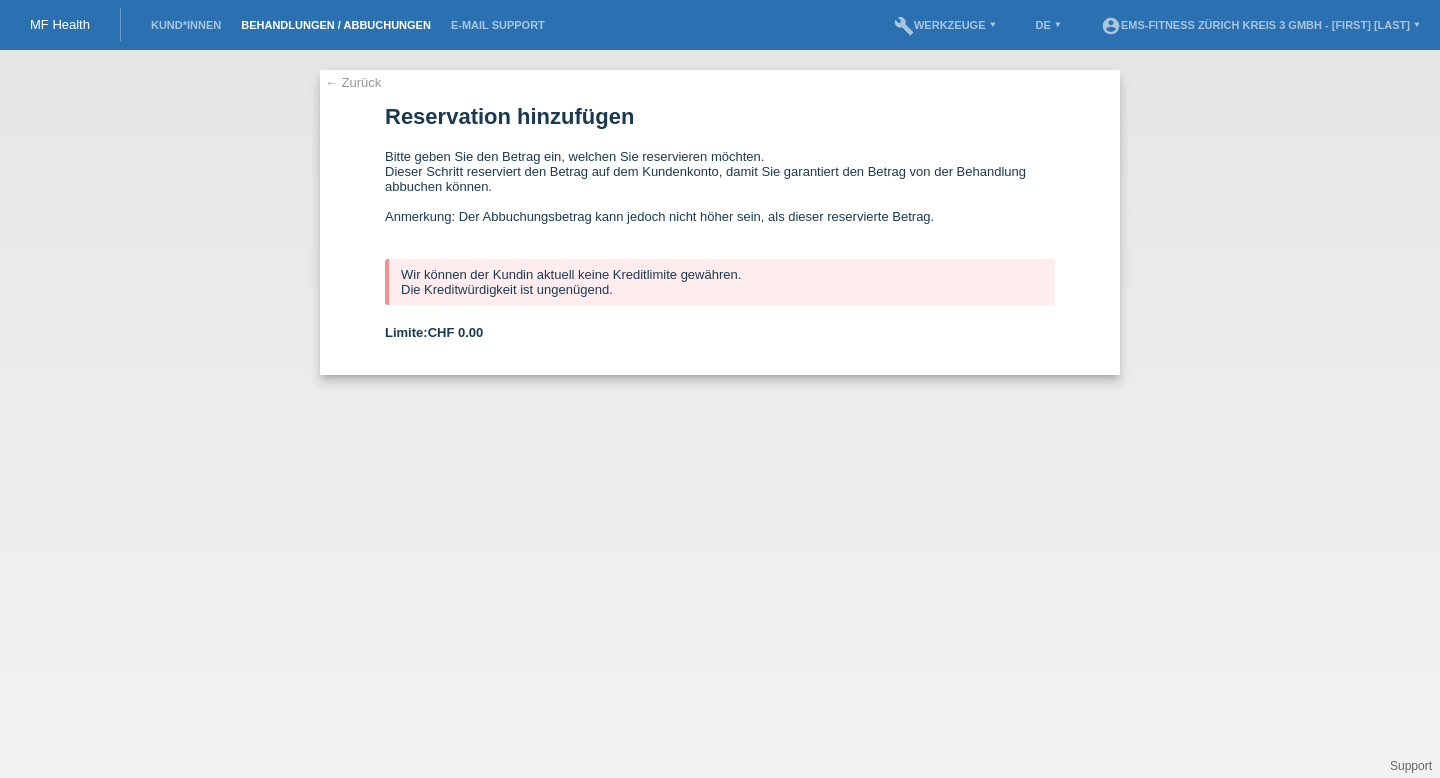 click on "Behandlungen / Abbuchungen" at bounding box center (336, 25) 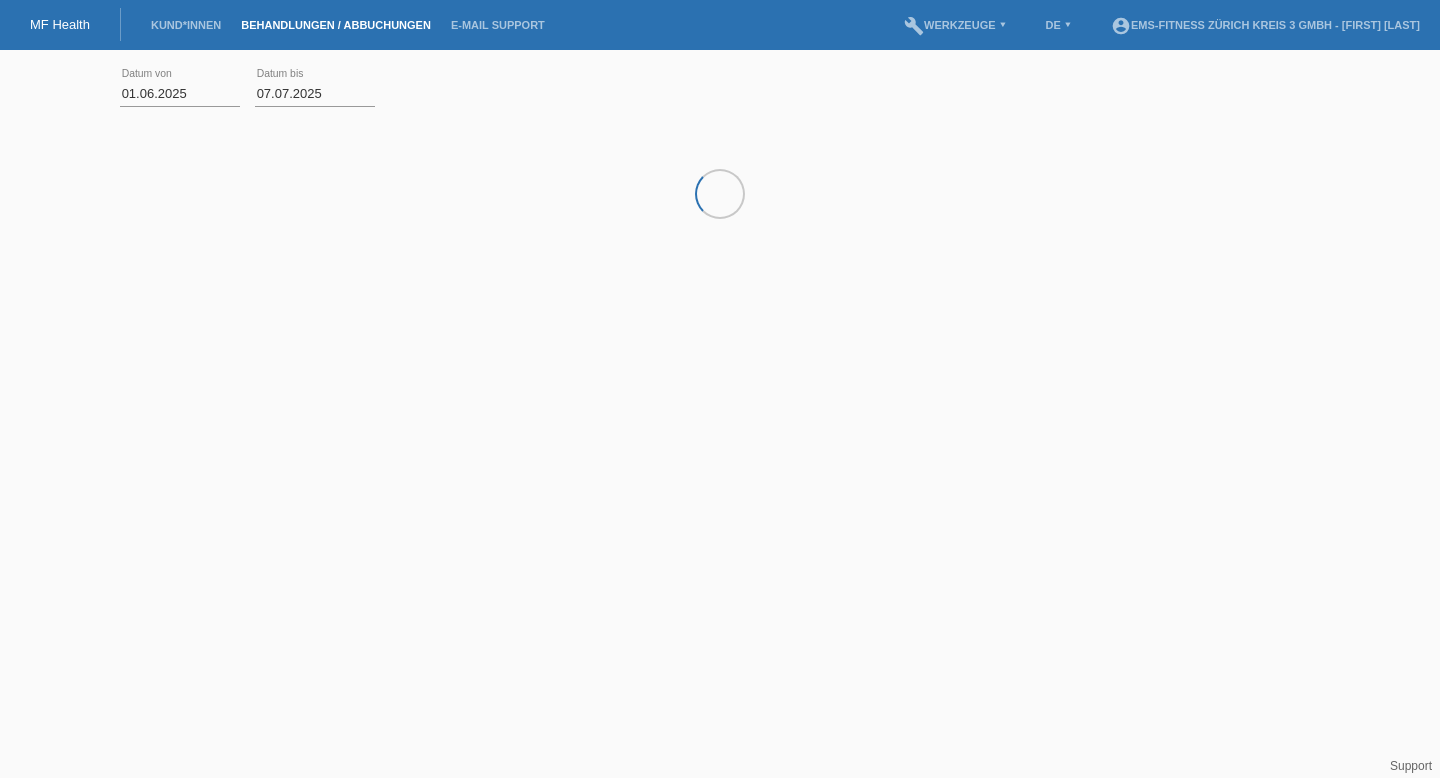 scroll, scrollTop: 0, scrollLeft: 0, axis: both 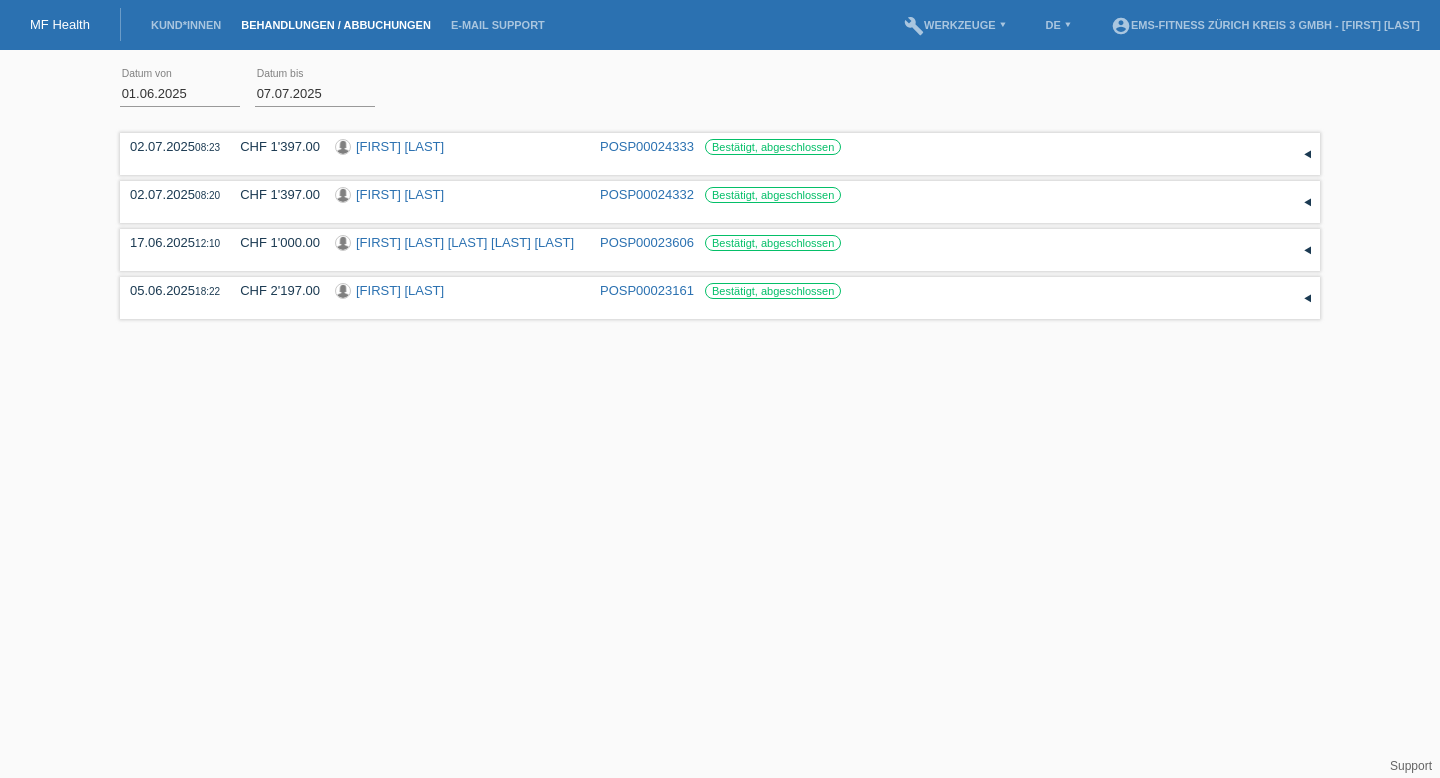 click on "Kund*innen" at bounding box center [186, 25] 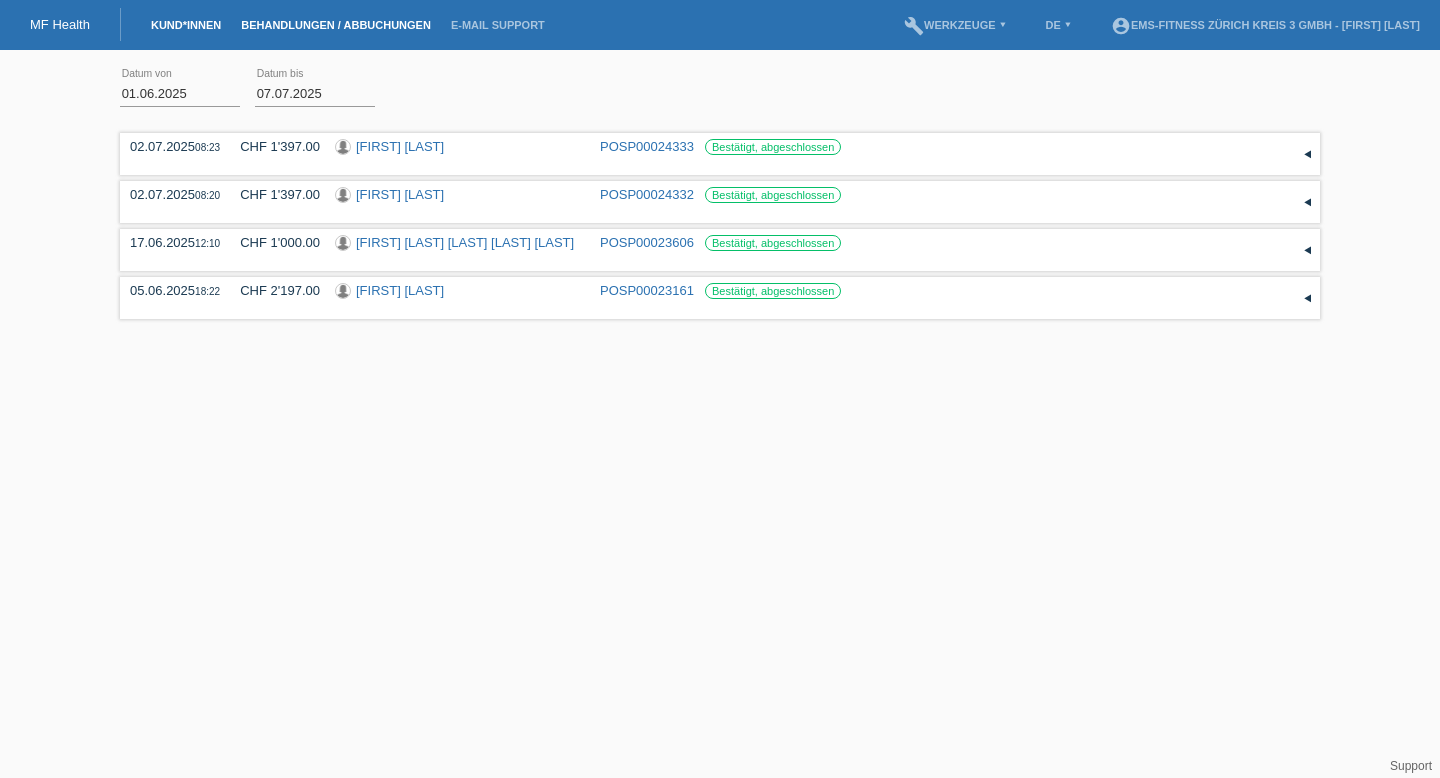 click on "Kund*innen" at bounding box center (186, 25) 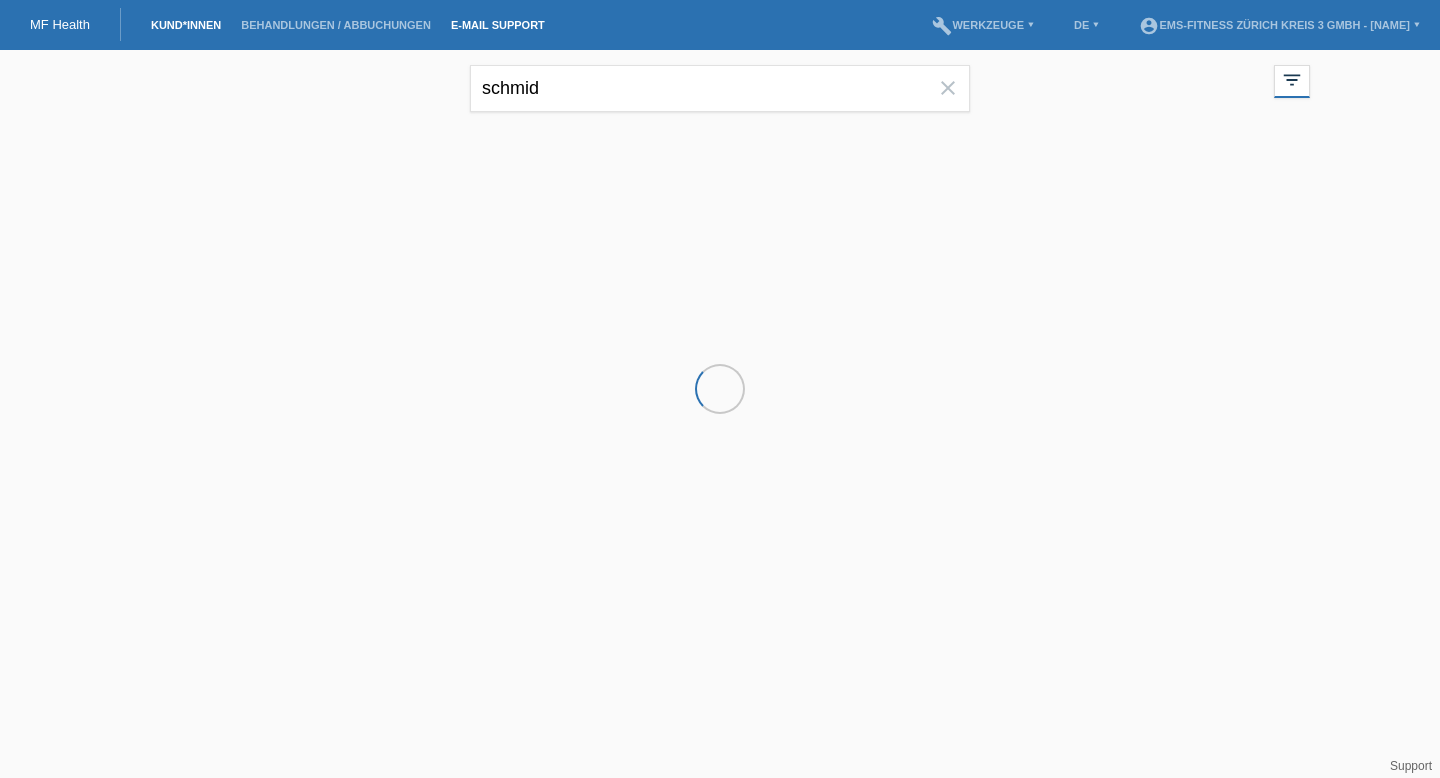 scroll, scrollTop: 0, scrollLeft: 0, axis: both 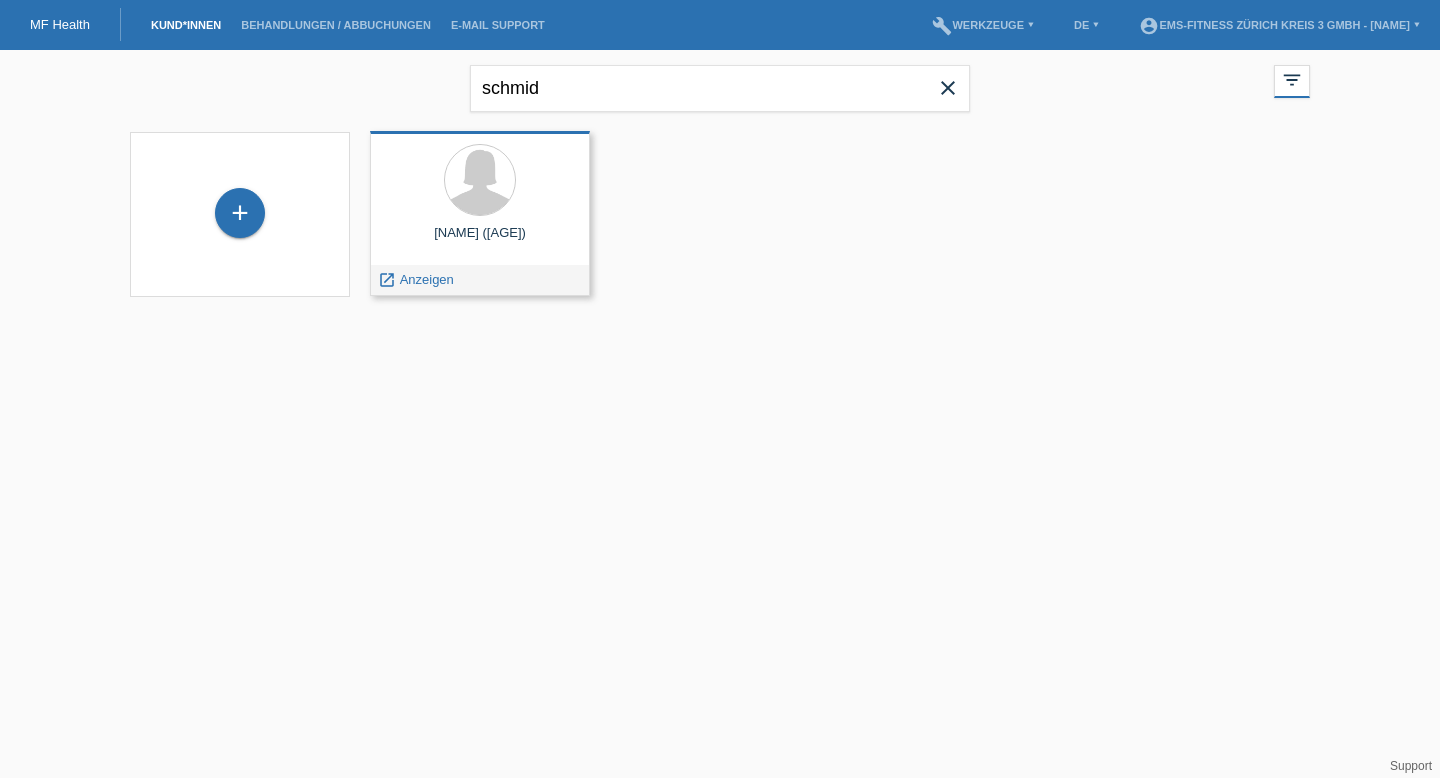 click on "[NAME] ([AGE])" at bounding box center [480, 241] 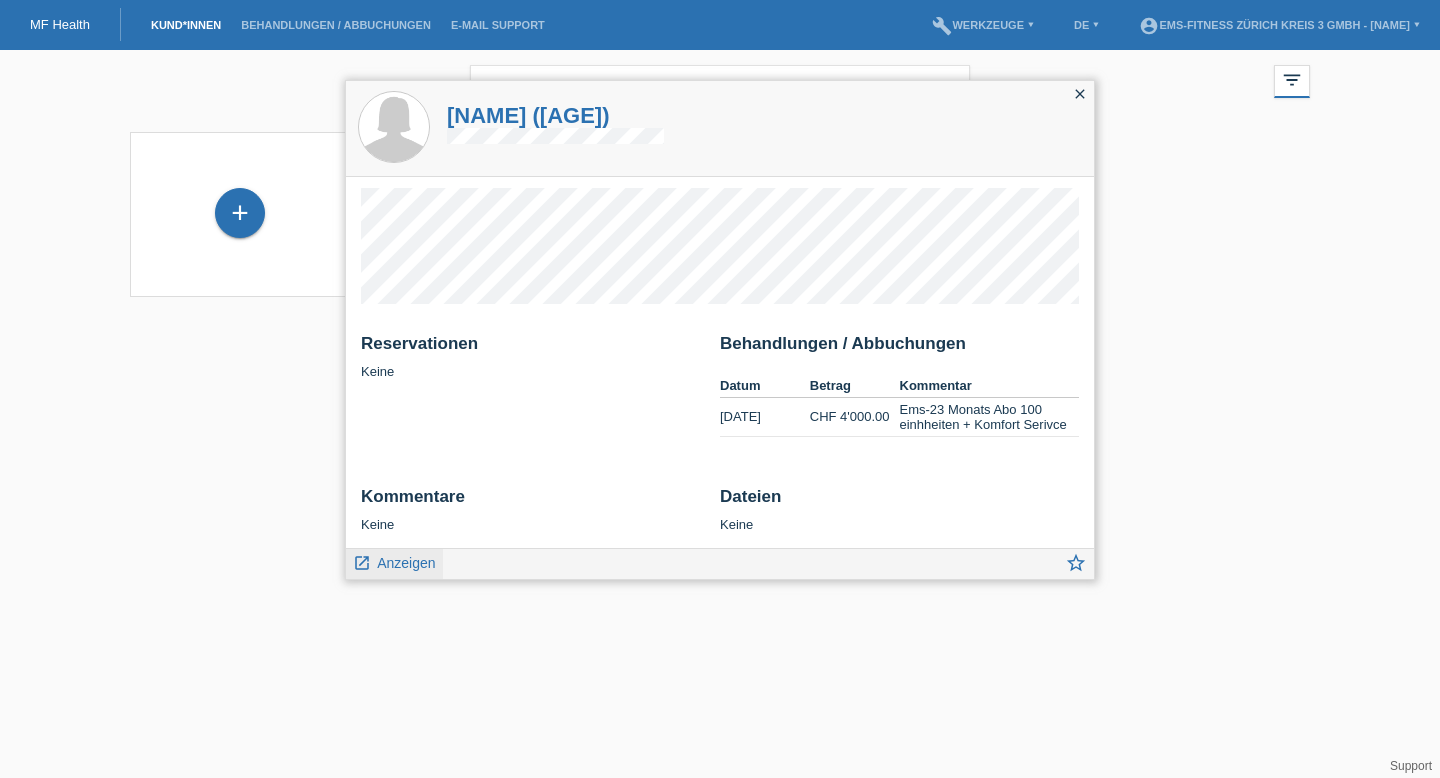 click on "Anzeigen" at bounding box center (406, 563) 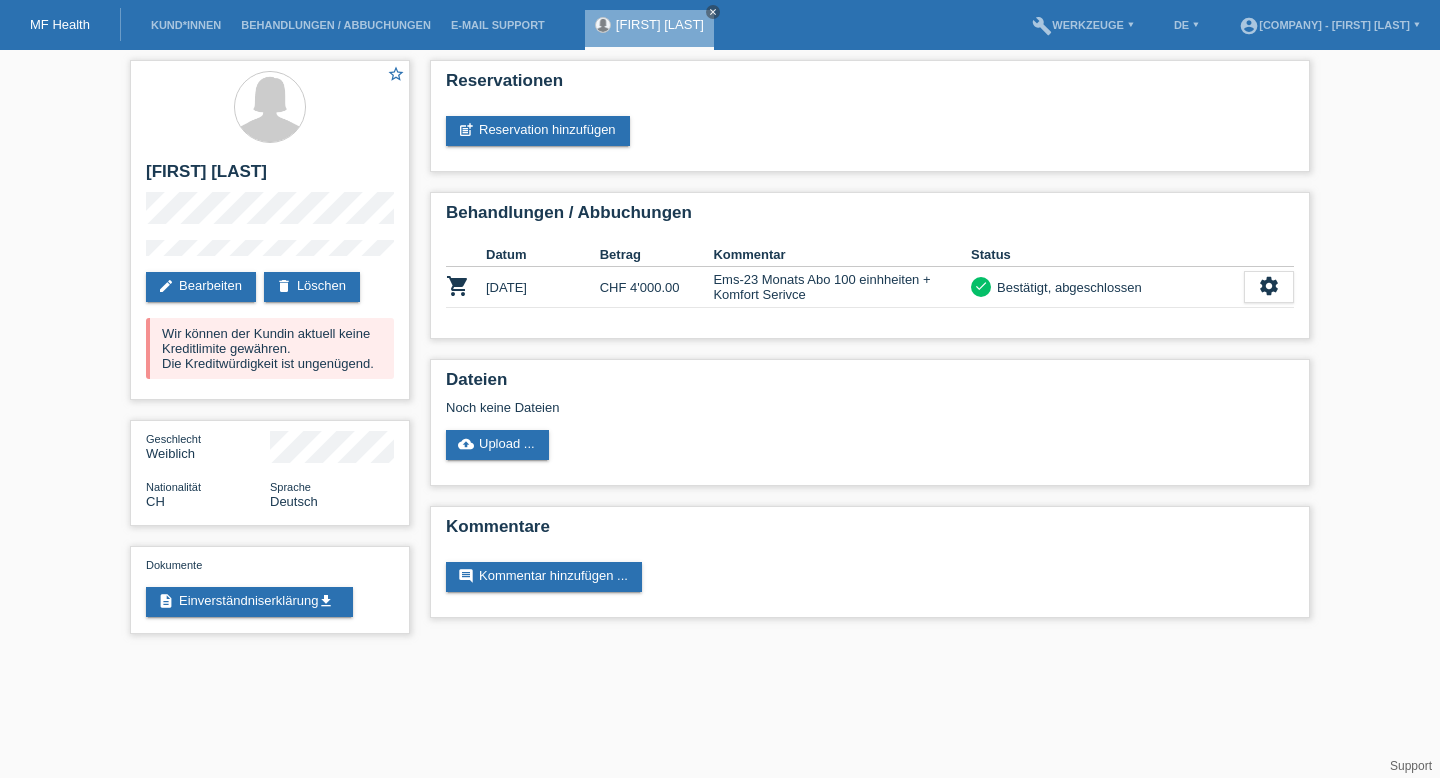 scroll, scrollTop: 0, scrollLeft: 0, axis: both 